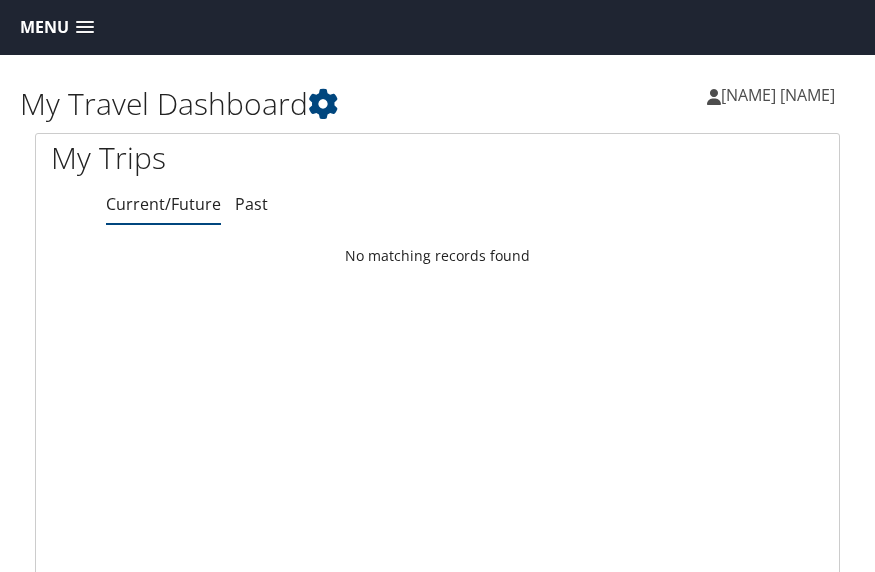 scroll, scrollTop: 0, scrollLeft: 0, axis: both 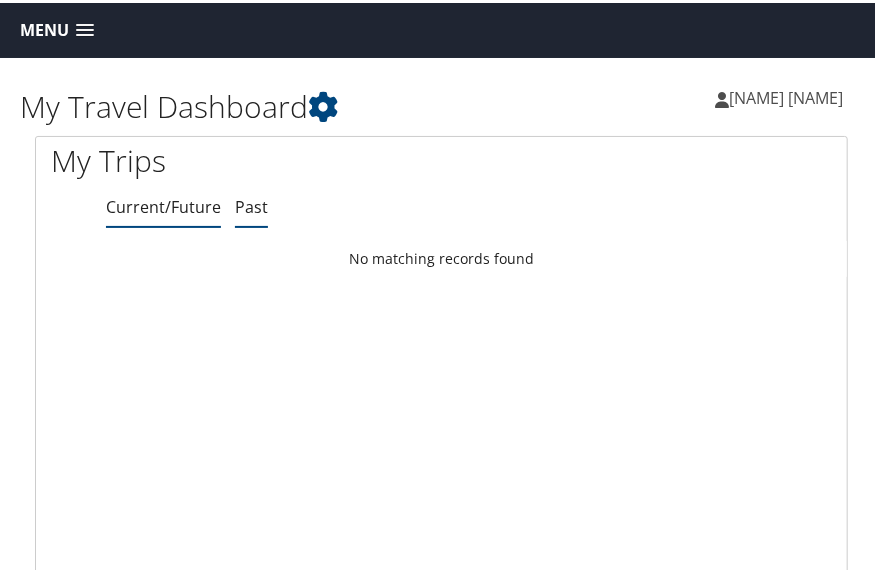 click on "Past" at bounding box center (251, 204) 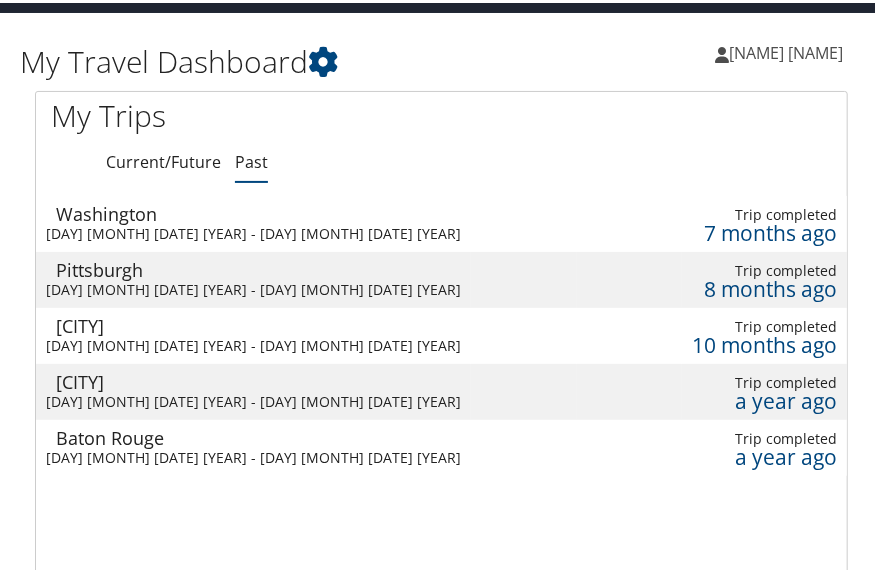 scroll, scrollTop: 0, scrollLeft: 0, axis: both 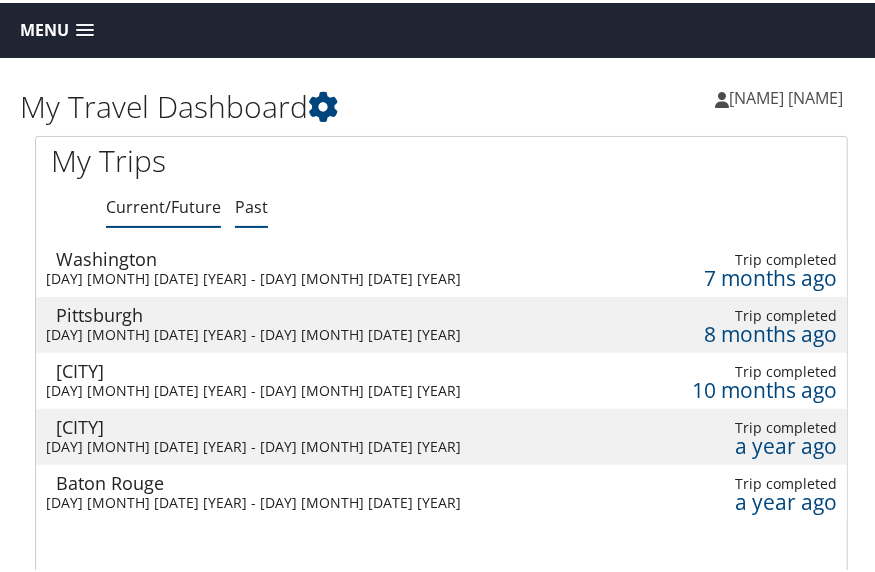 click on "Current/Future" at bounding box center [163, 204] 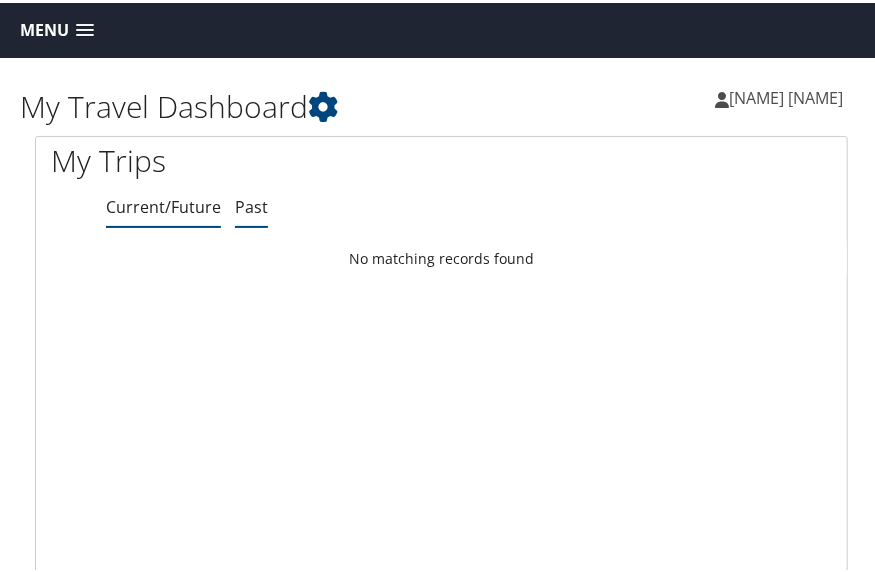 click on "Past" at bounding box center [251, 204] 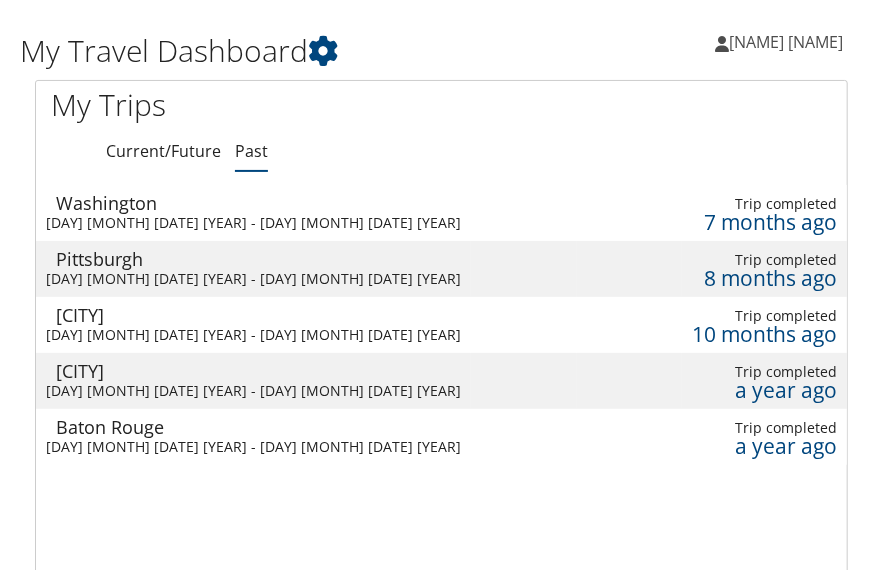 scroll, scrollTop: 48, scrollLeft: 0, axis: vertical 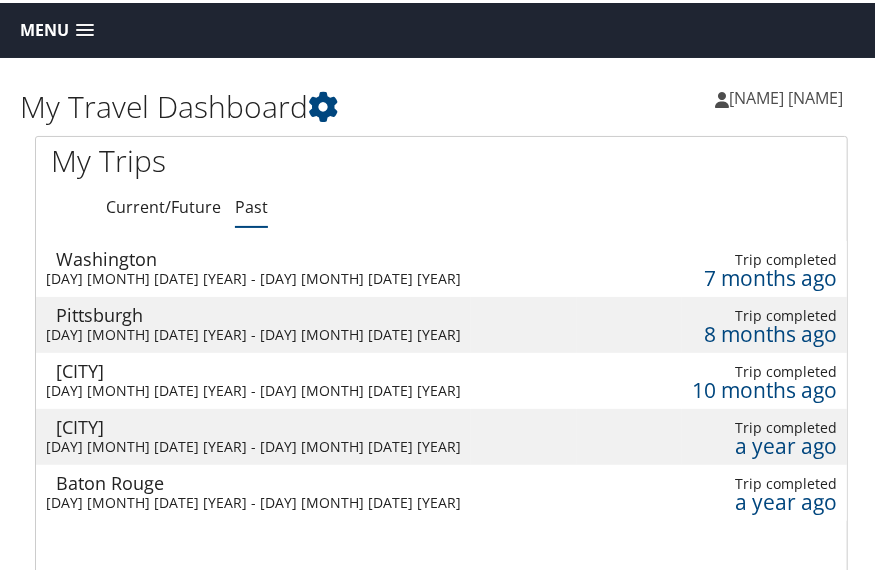 click on "Menu" at bounding box center (44, 27) 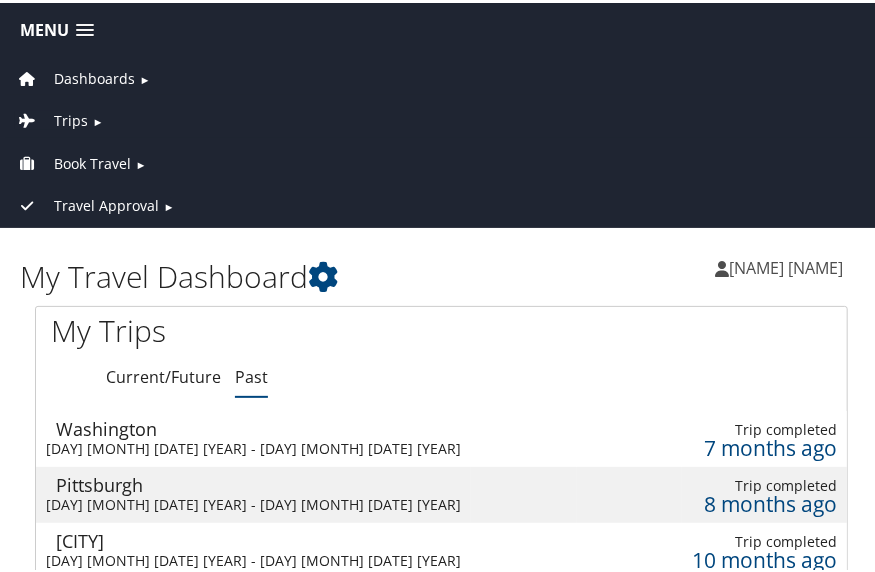 click on "Trips" at bounding box center [71, 118] 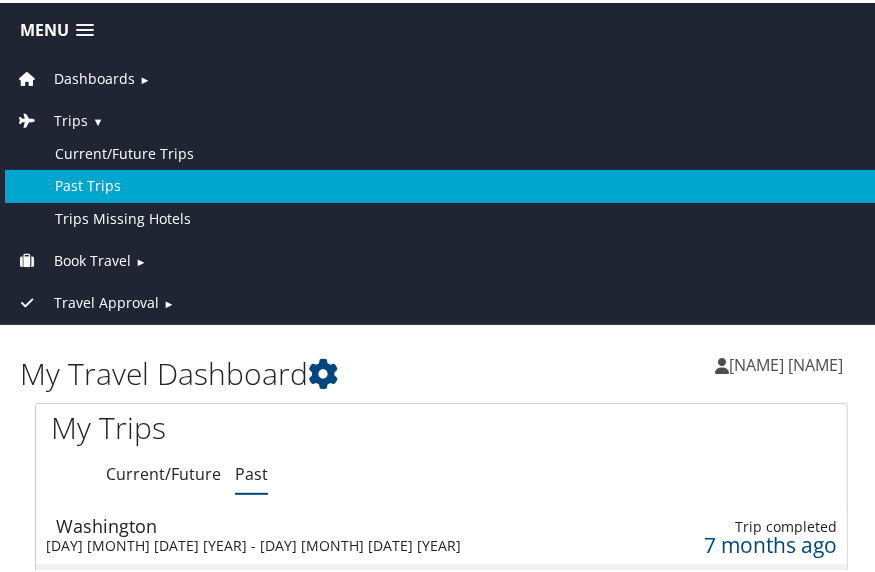 click on "Past Trips" at bounding box center (441, 183) 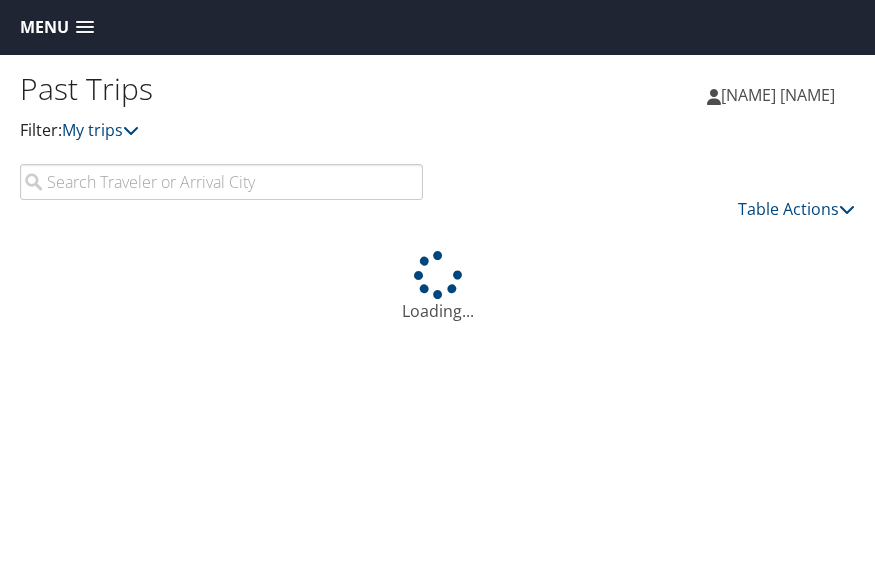 scroll, scrollTop: 0, scrollLeft: 0, axis: both 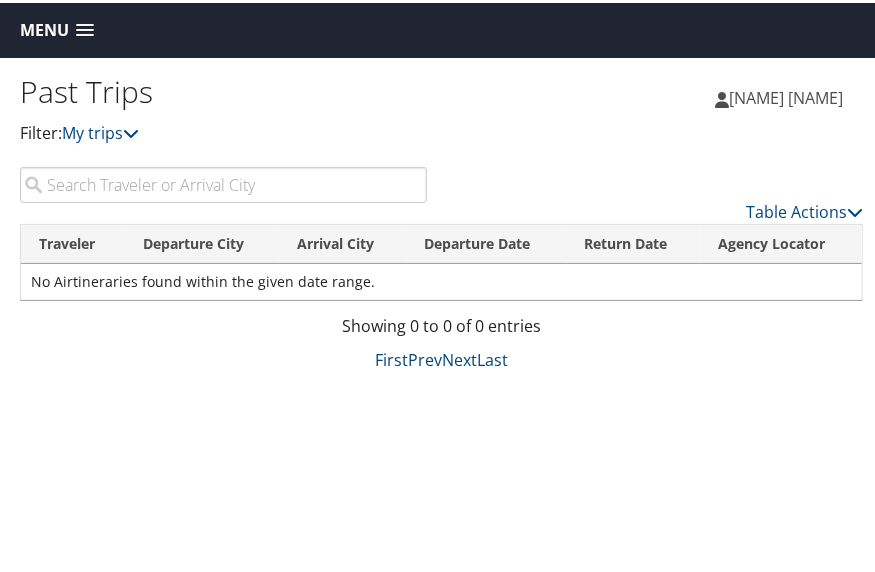 click at bounding box center [85, 28] 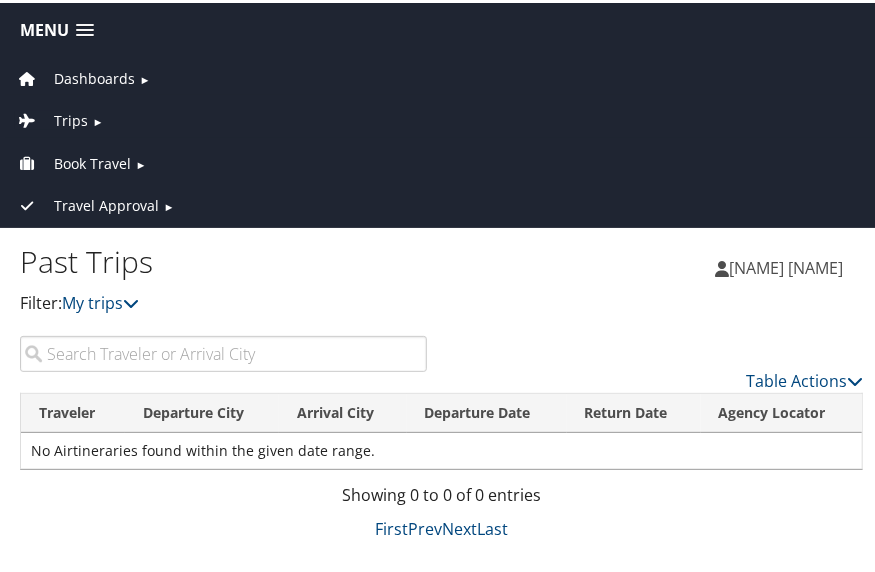 click on "Trips" at bounding box center [71, 118] 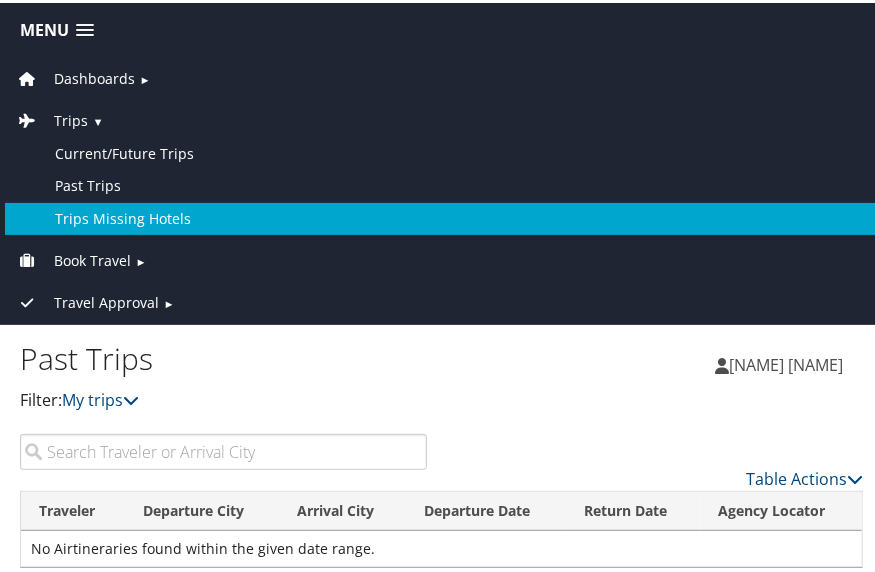 click on "Trips Missing Hotels" at bounding box center (441, 216) 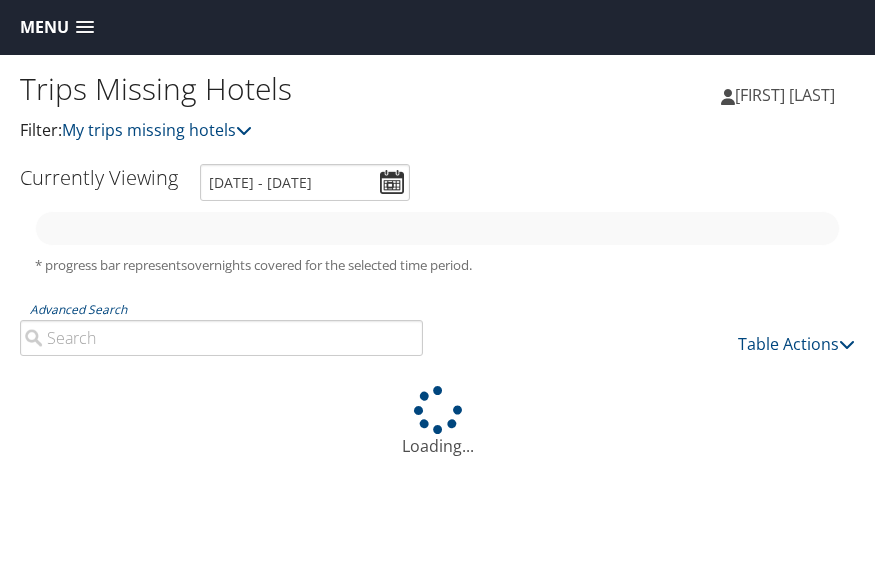 scroll, scrollTop: 0, scrollLeft: 0, axis: both 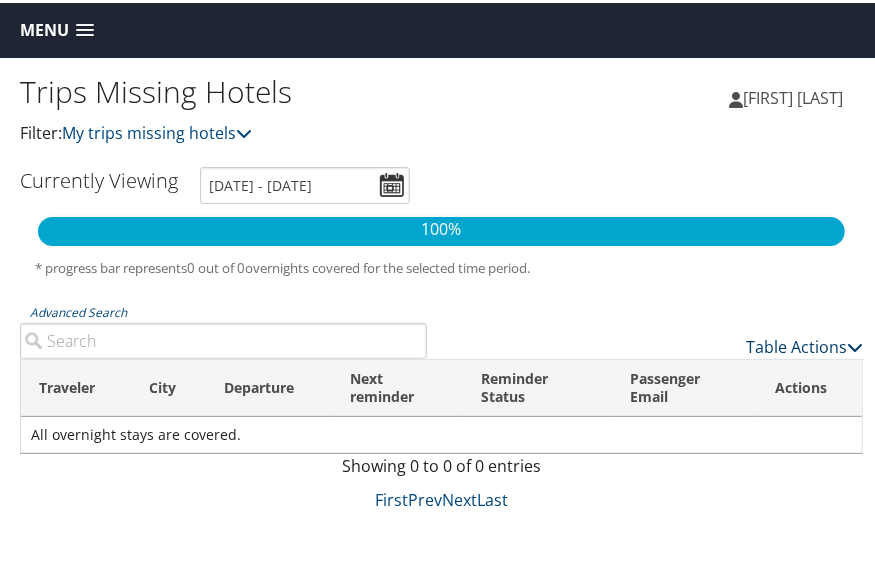 click at bounding box center [855, 344] 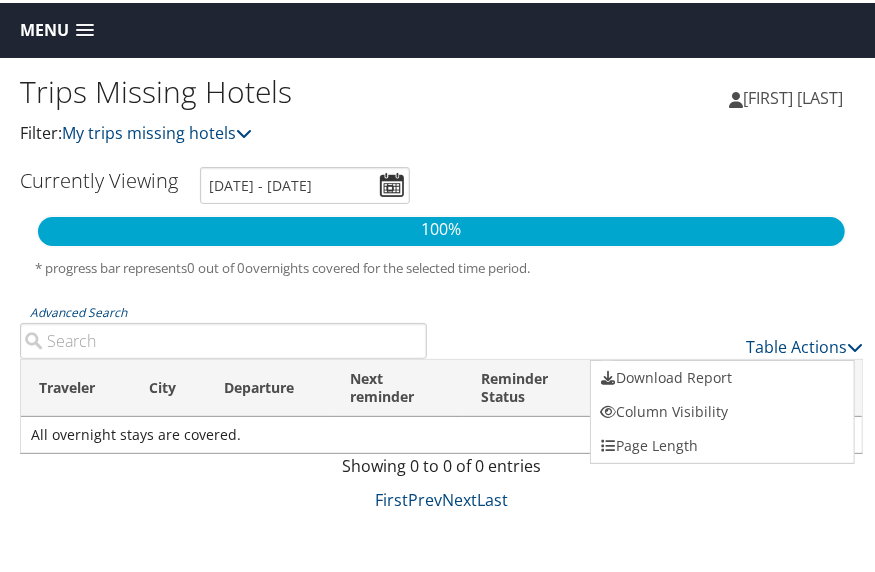 click at bounding box center [441, 286] 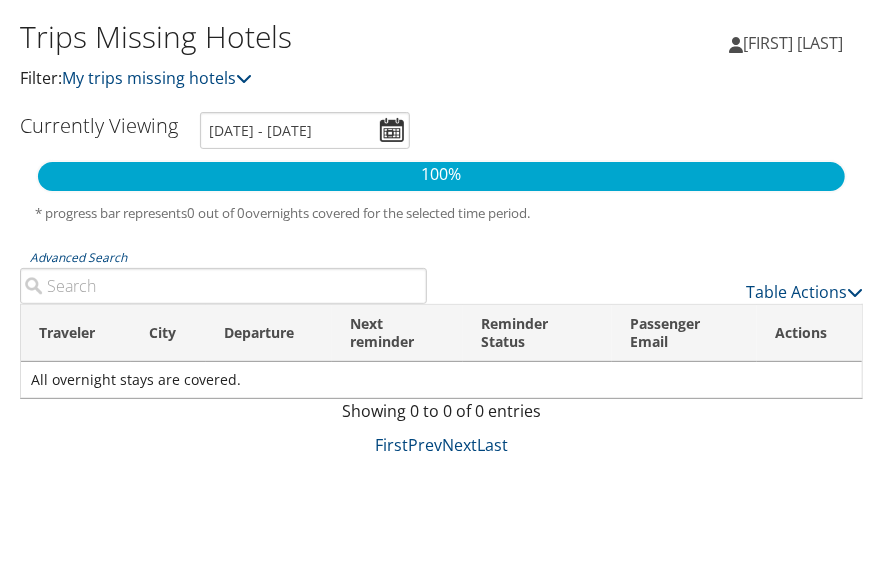 scroll, scrollTop: 0, scrollLeft: 0, axis: both 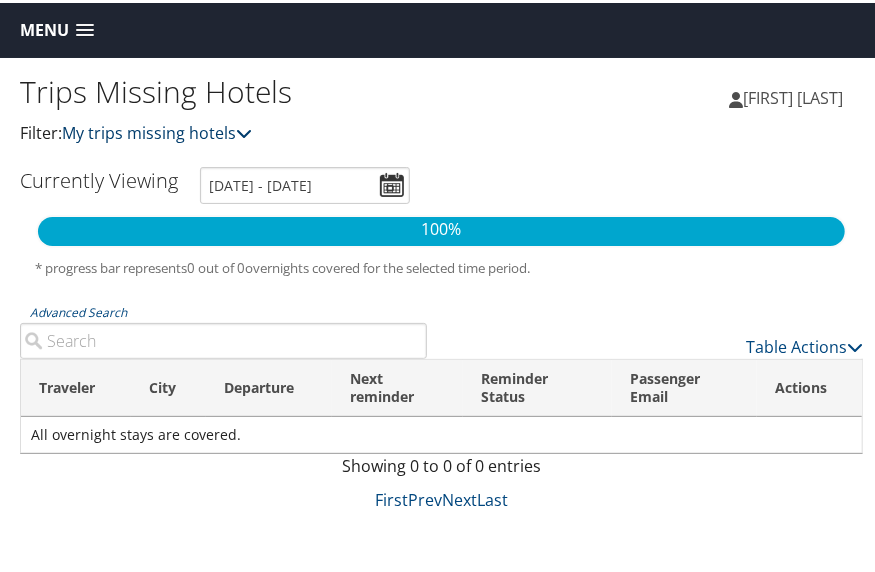 click on "My trips missing hotels" at bounding box center (157, 130) 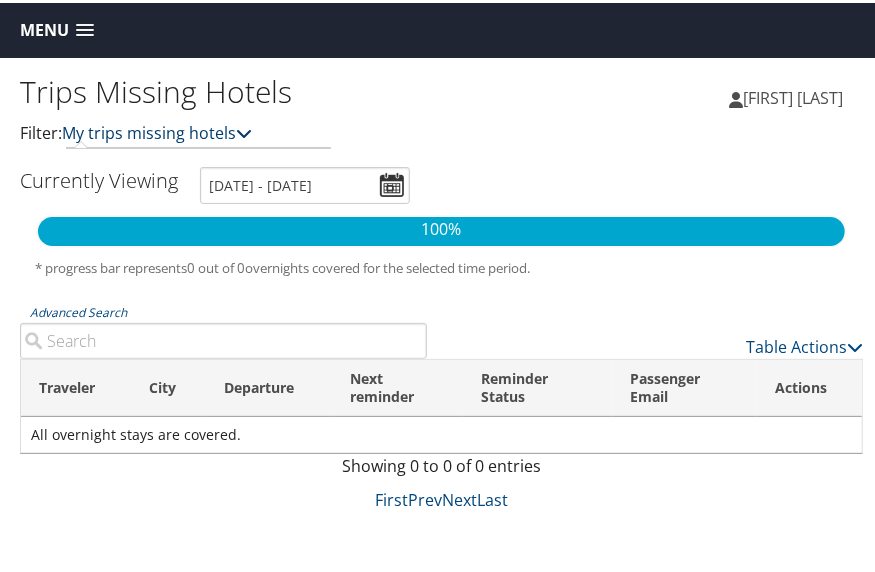 click at bounding box center (244, 130) 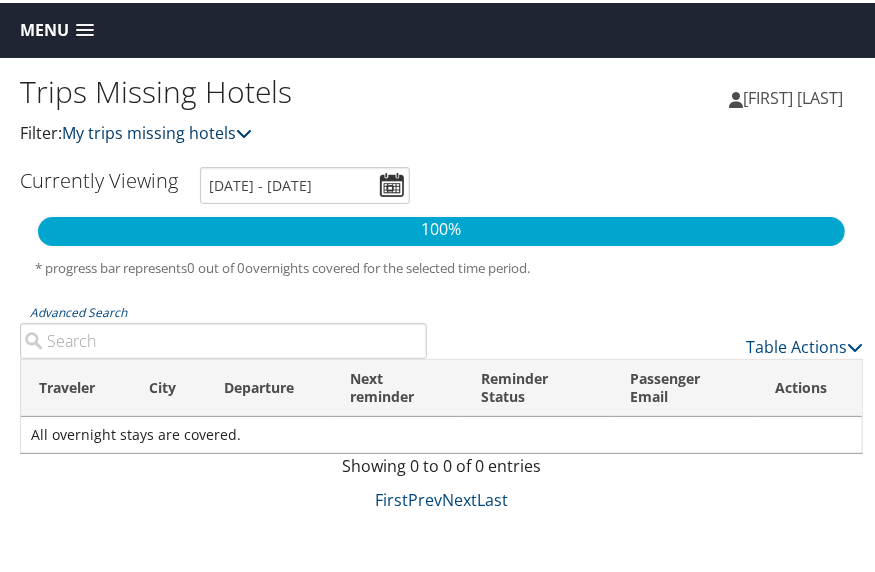 click at bounding box center (244, 130) 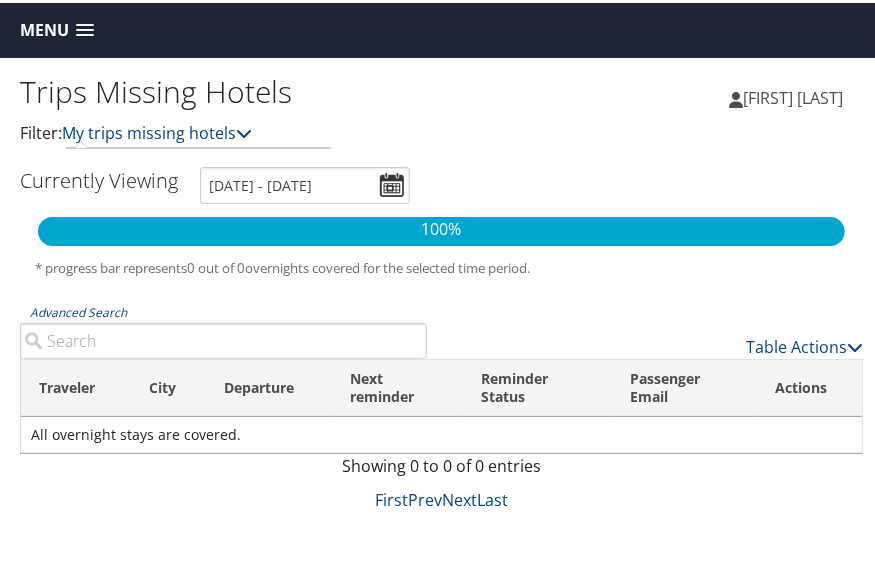 click at bounding box center (85, 28) 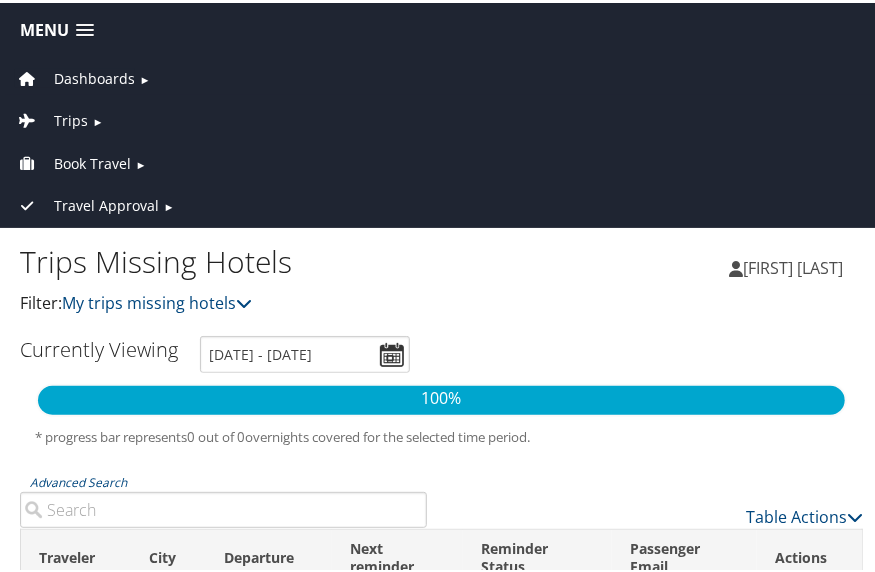 click on "Dashboards" at bounding box center [94, 76] 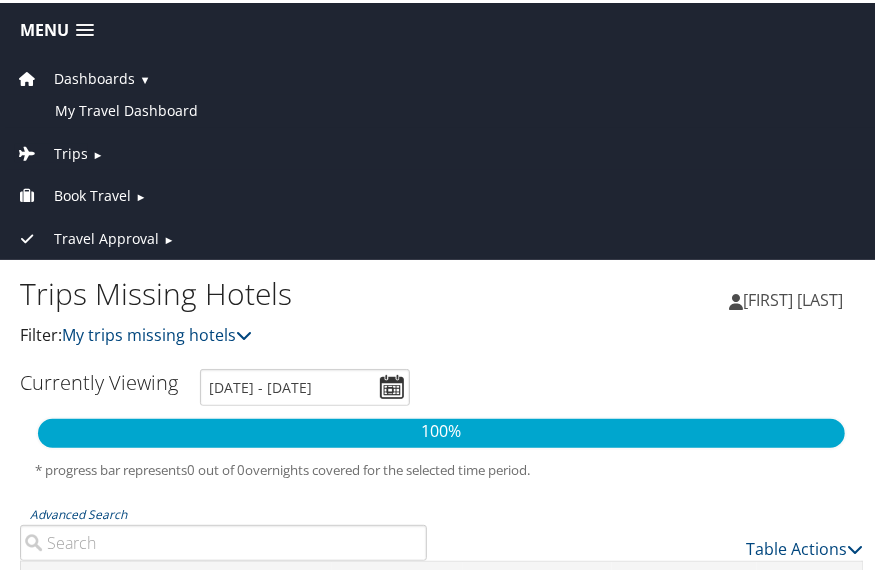 click on "Trips" at bounding box center [71, 151] 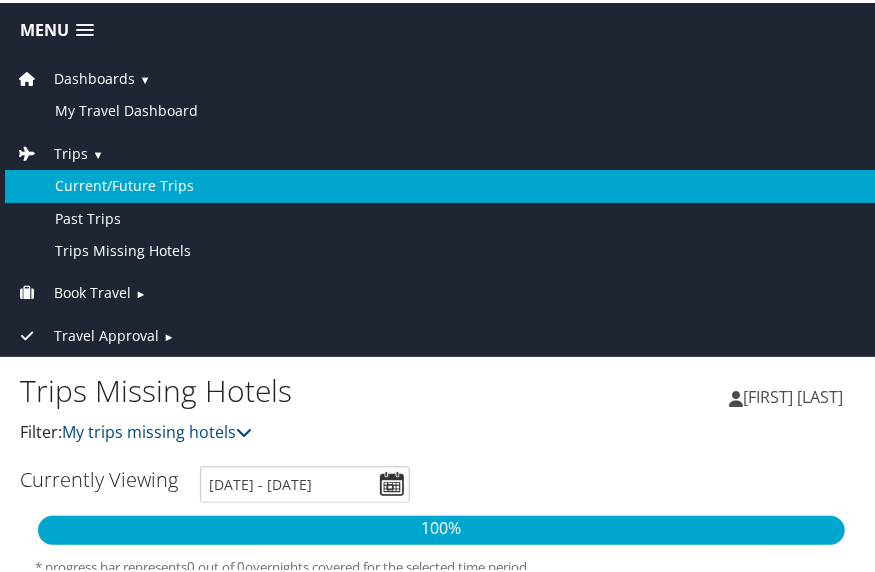 click on "Current/Future Trips" at bounding box center (441, 183) 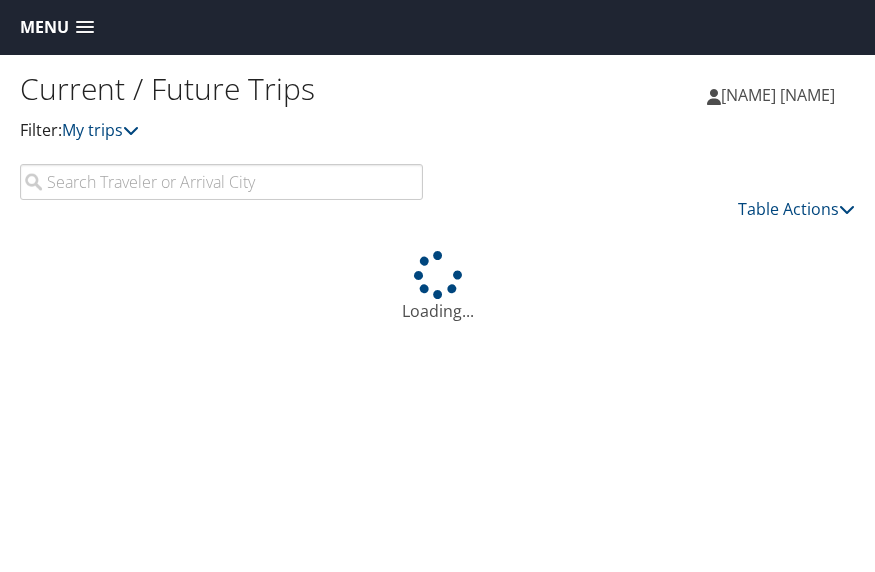 scroll, scrollTop: 0, scrollLeft: 0, axis: both 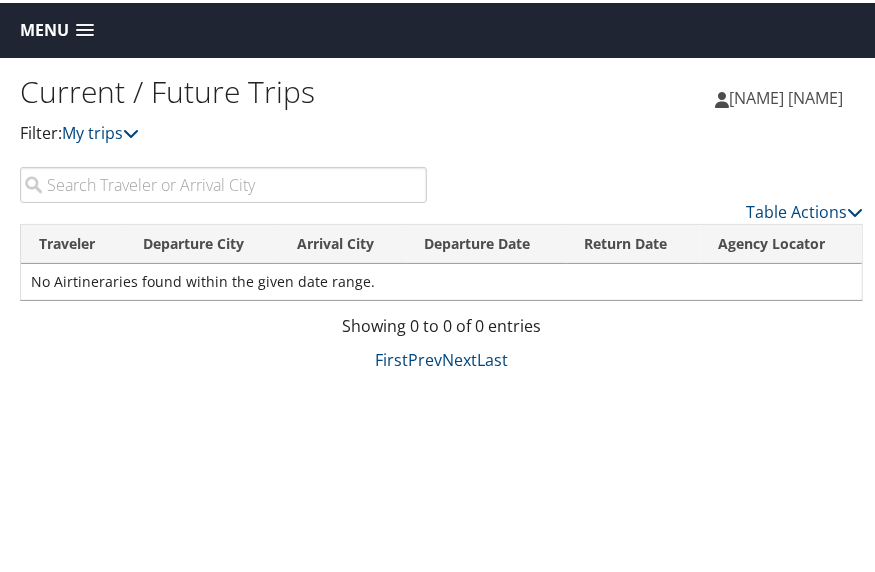 click on "Menu" at bounding box center (44, 27) 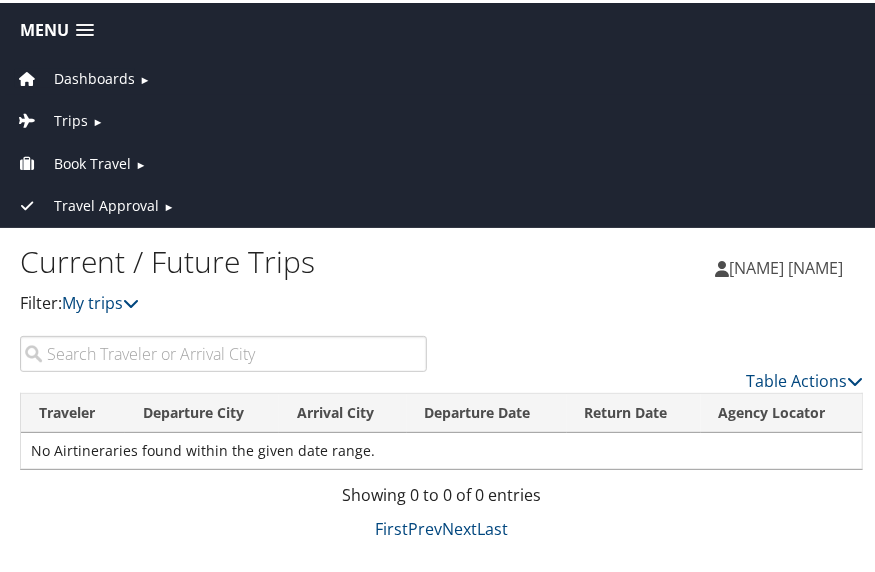 click on "Dashboards" at bounding box center (94, 76) 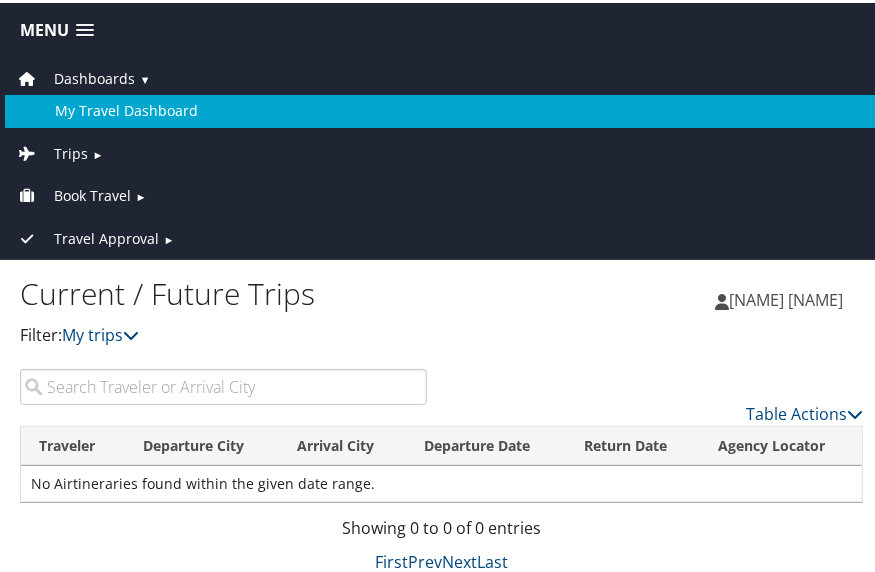 click on "My Travel Dashboard" at bounding box center (441, 108) 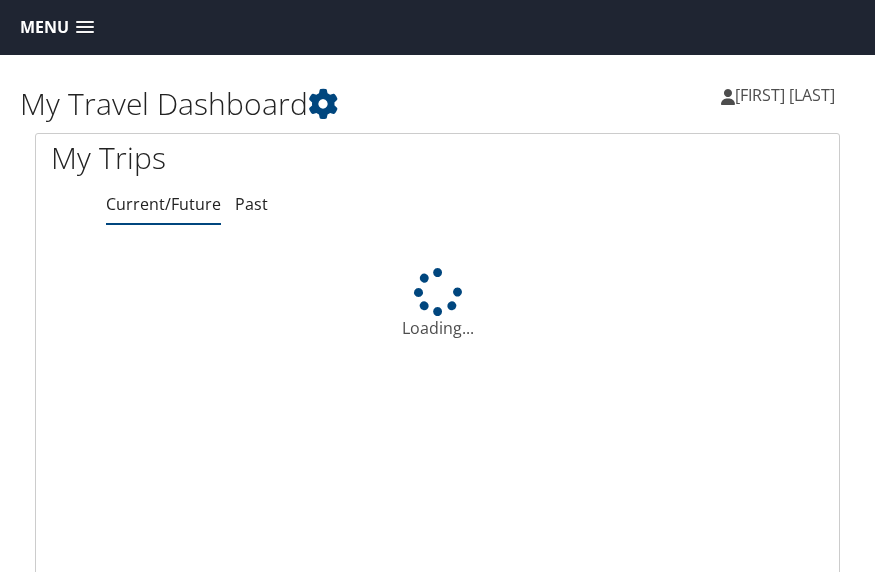 scroll, scrollTop: 0, scrollLeft: 0, axis: both 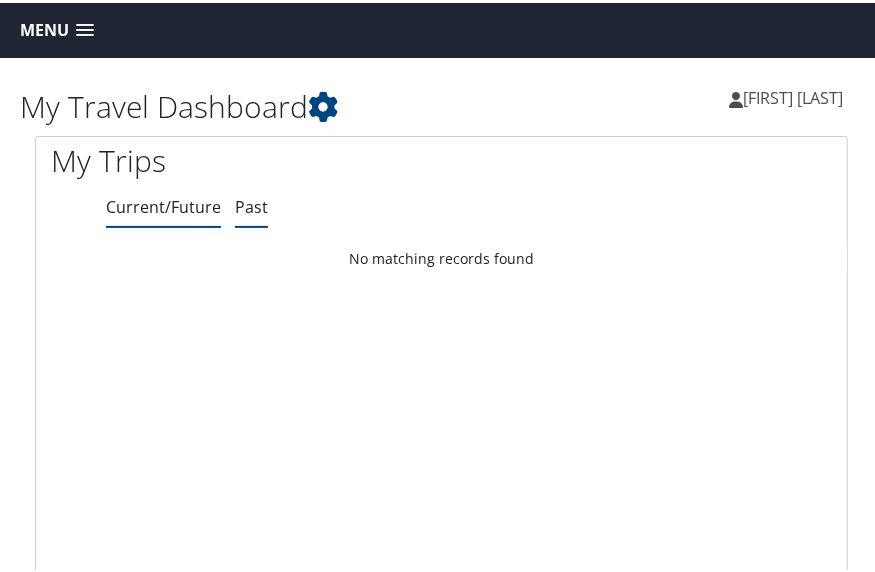 click on "Past" at bounding box center (251, 204) 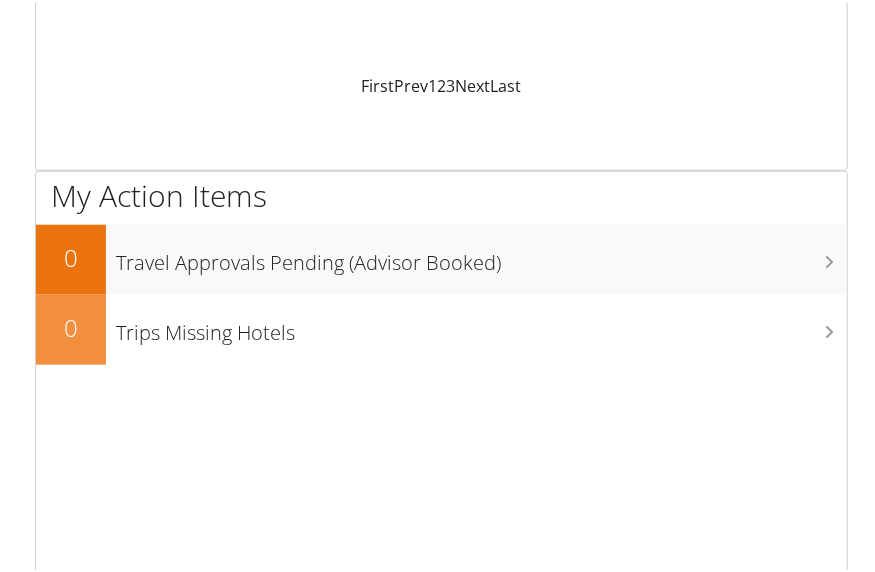 scroll, scrollTop: 552, scrollLeft: 0, axis: vertical 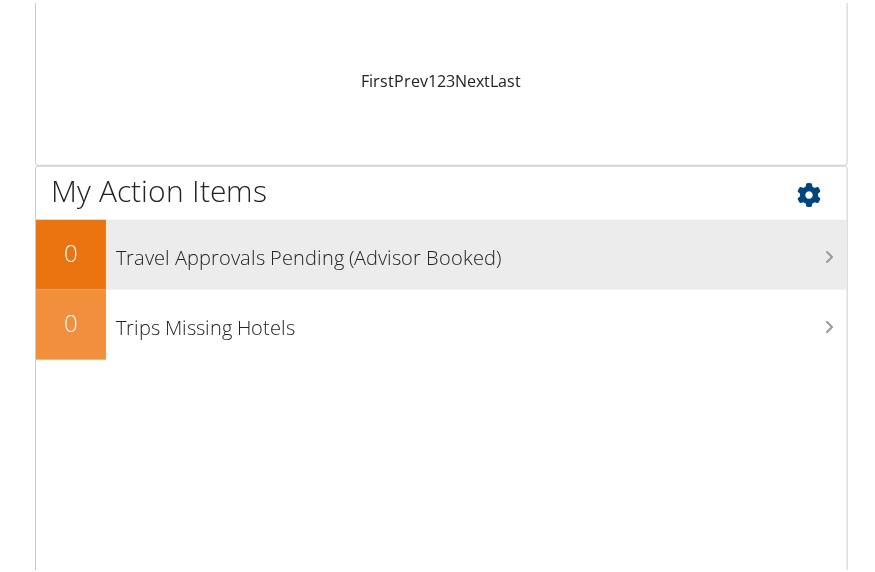 click on "Travel Approvals Pending (Advisor Booked)" at bounding box center (481, 250) 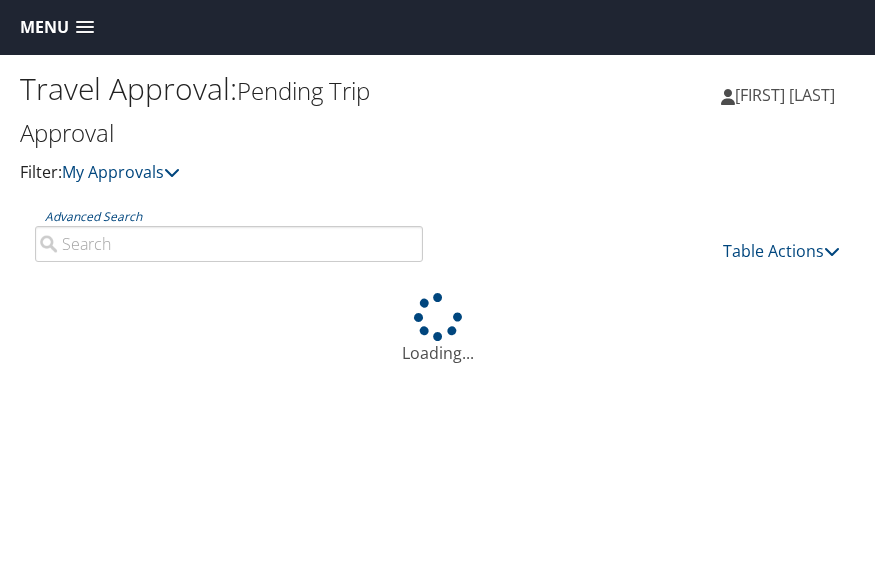 scroll, scrollTop: 0, scrollLeft: 0, axis: both 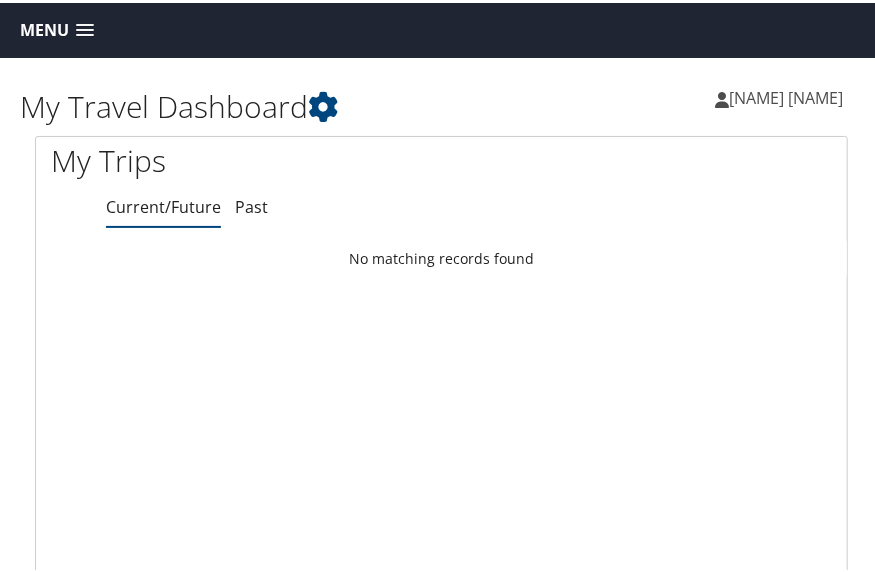 click on "[NAME] [NAME]" at bounding box center (786, 95) 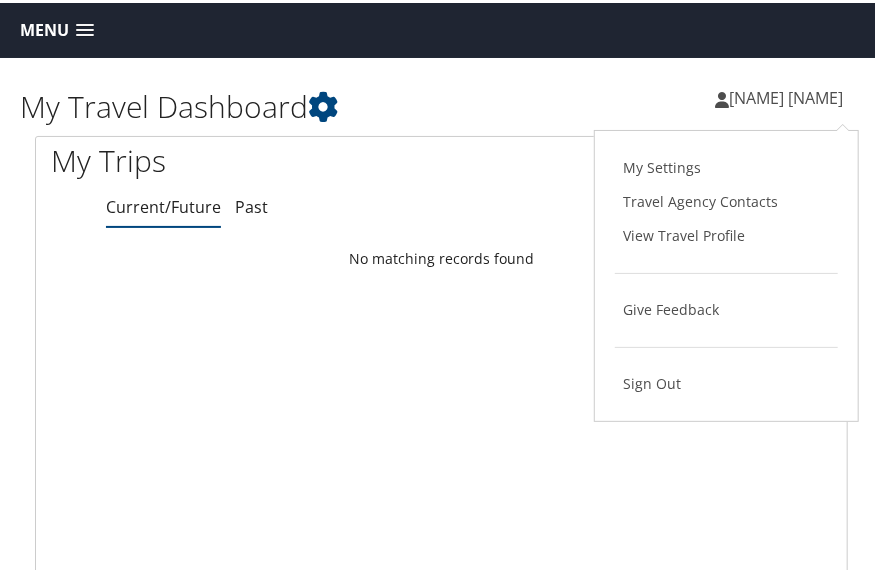 click at bounding box center (441, 160) 